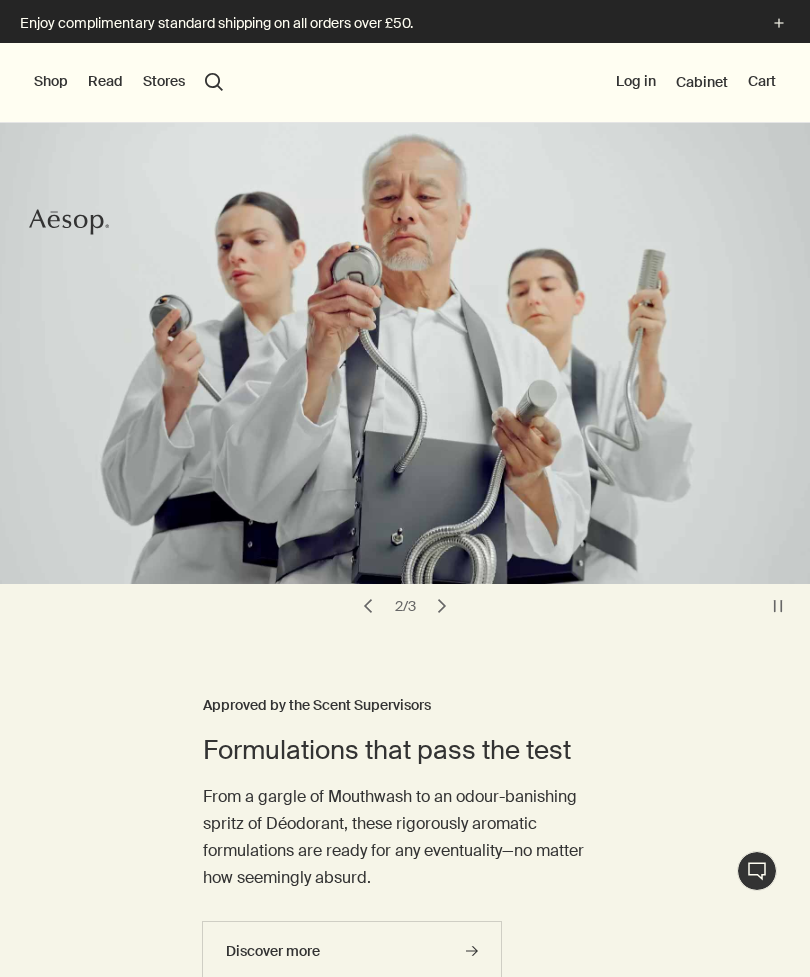 scroll, scrollTop: 0, scrollLeft: 0, axis: both 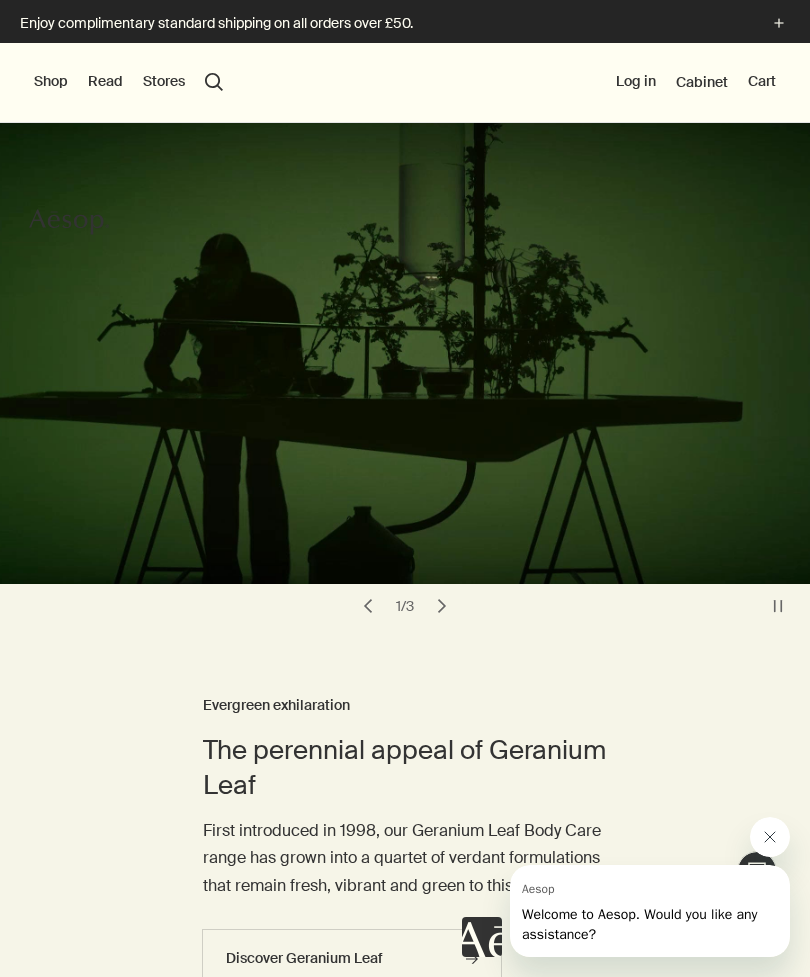 click on "Shop" at bounding box center (51, 82) 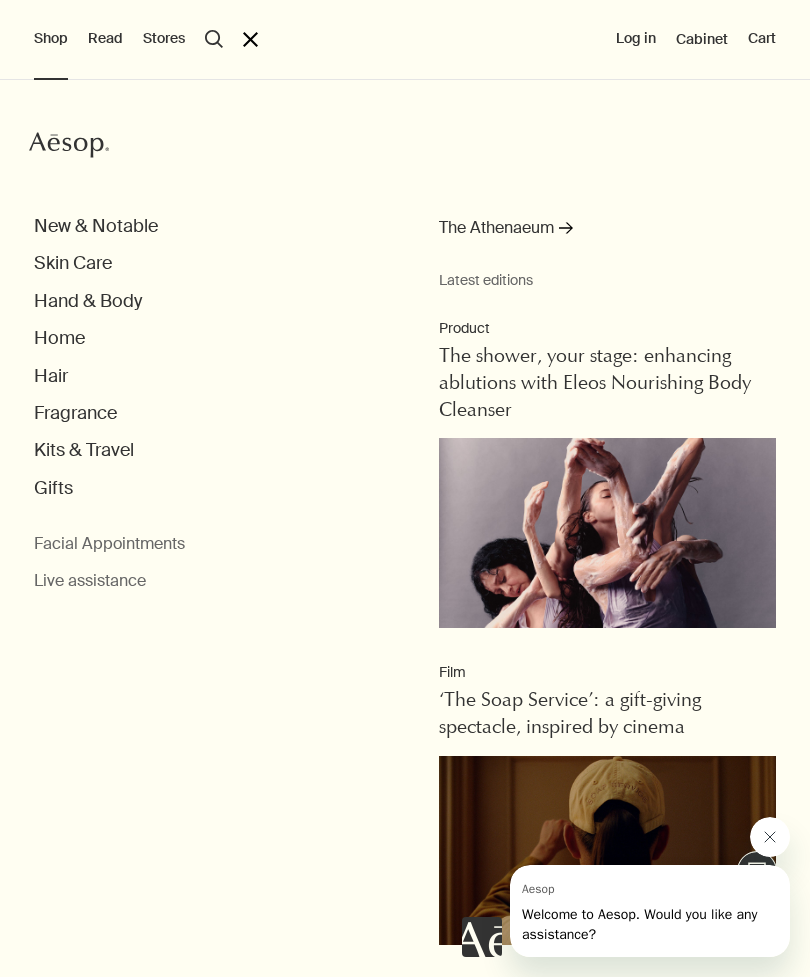 click on "Hand & Body" at bounding box center [88, 301] 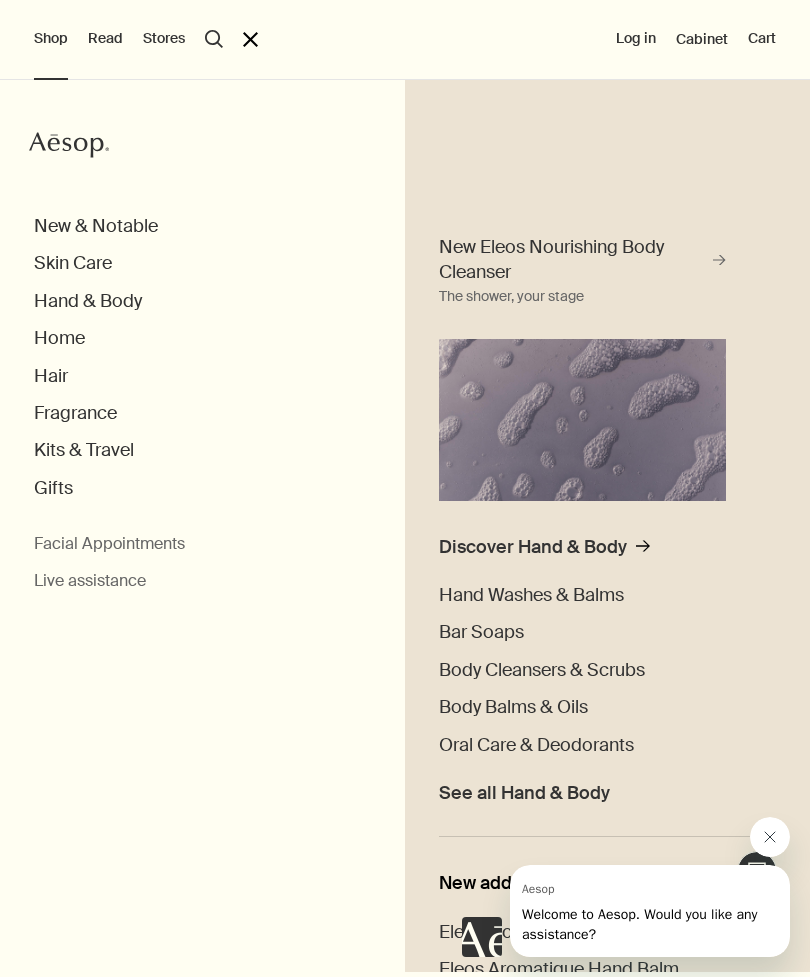 click on "Skin Care" at bounding box center [73, 263] 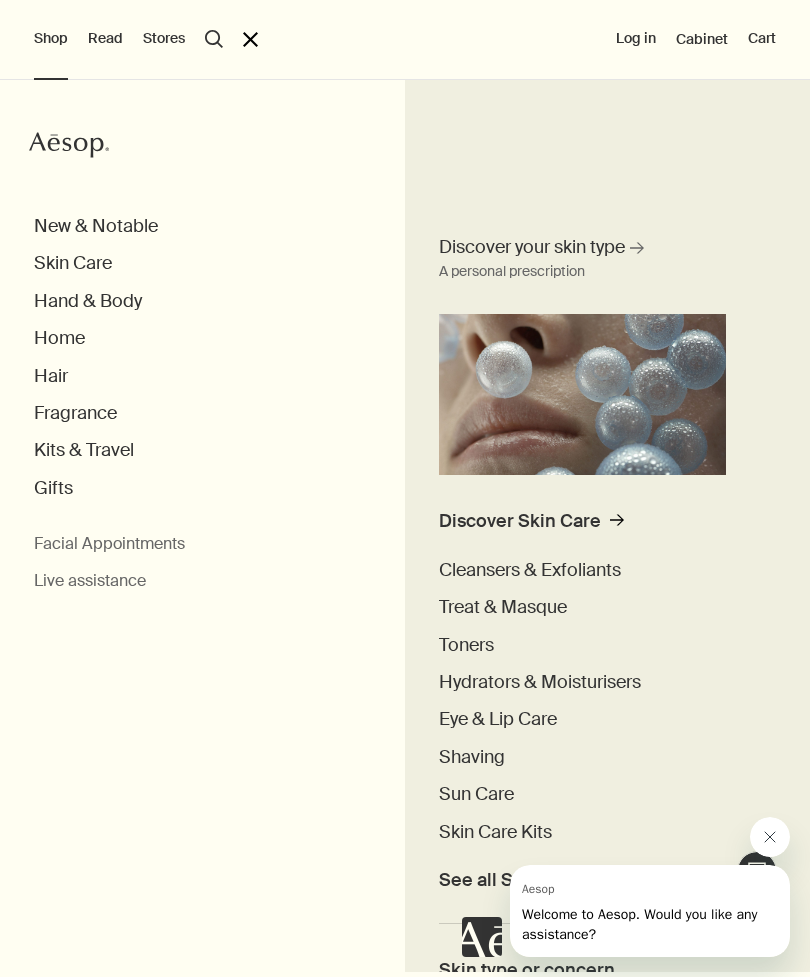 click 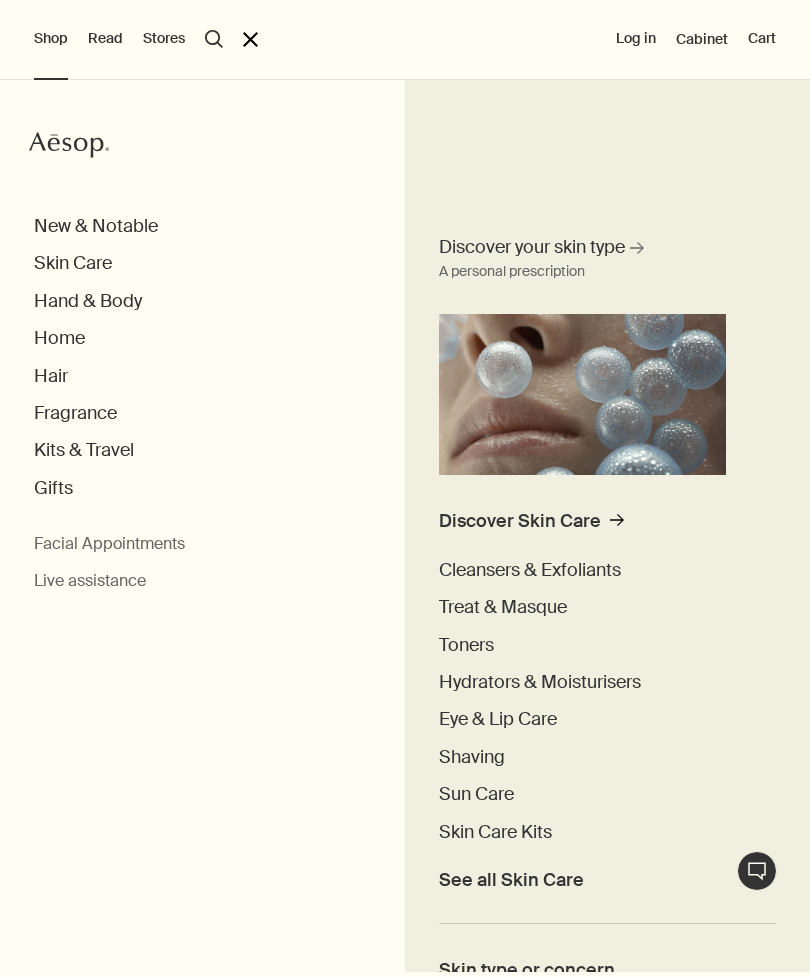 click on "Shaving" at bounding box center (472, 757) 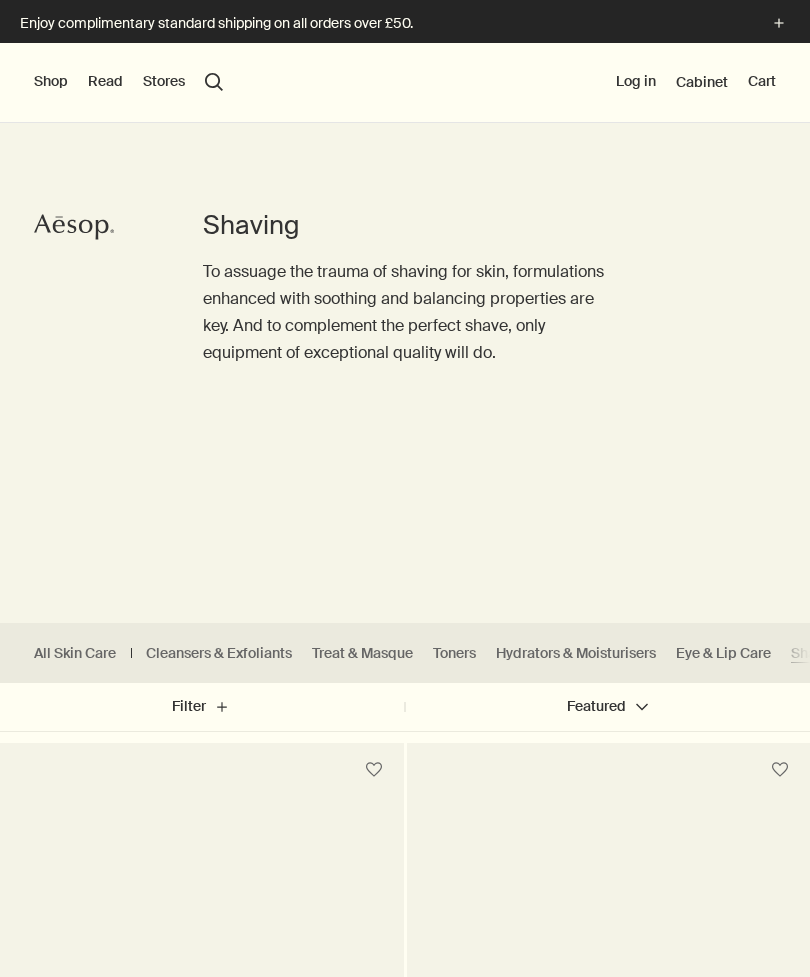 scroll, scrollTop: 0, scrollLeft: 0, axis: both 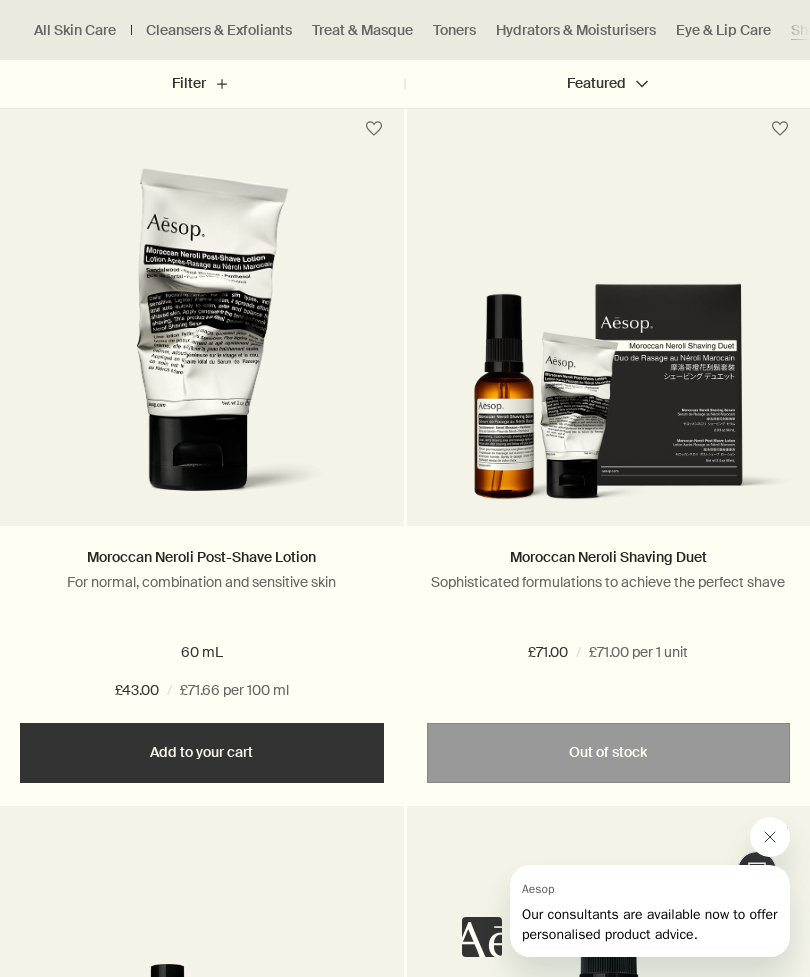 click on "Moroccan Neroli Post-Shave Lotion" at bounding box center (201, 557) 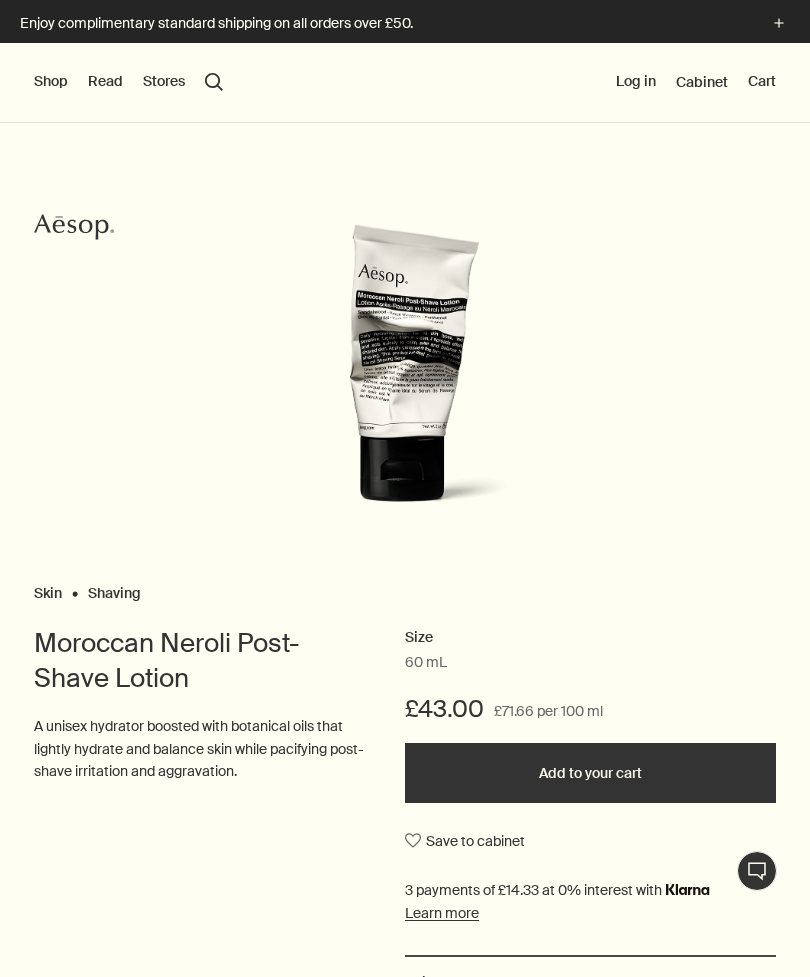 scroll, scrollTop: 0, scrollLeft: 0, axis: both 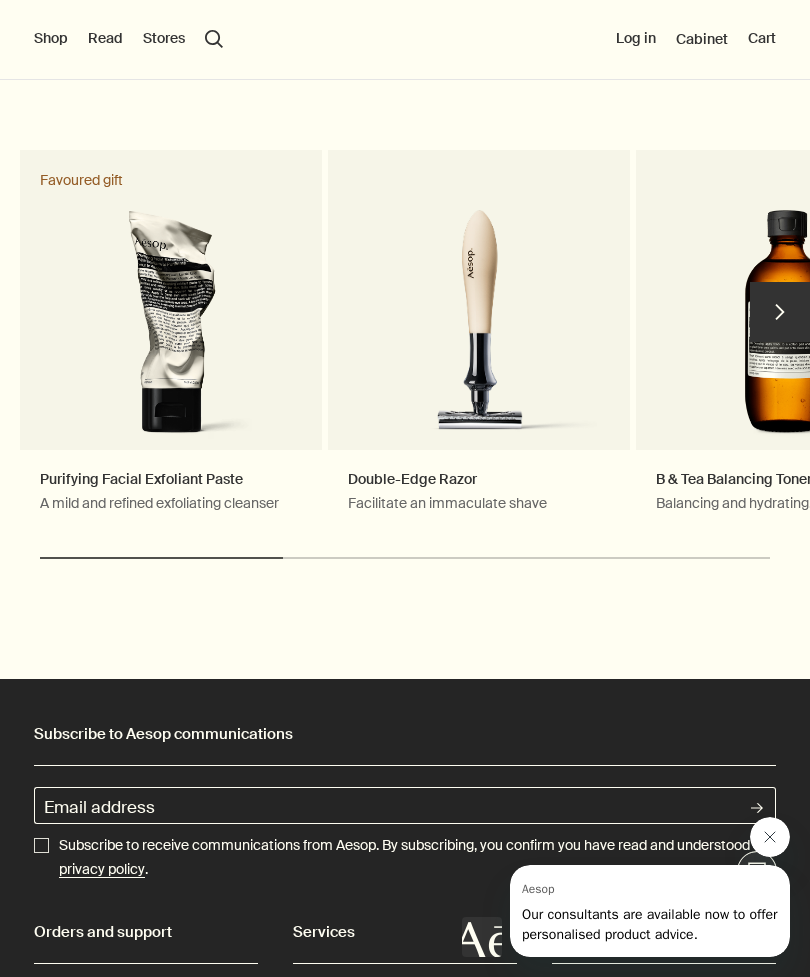click on "chevron" at bounding box center [780, 312] 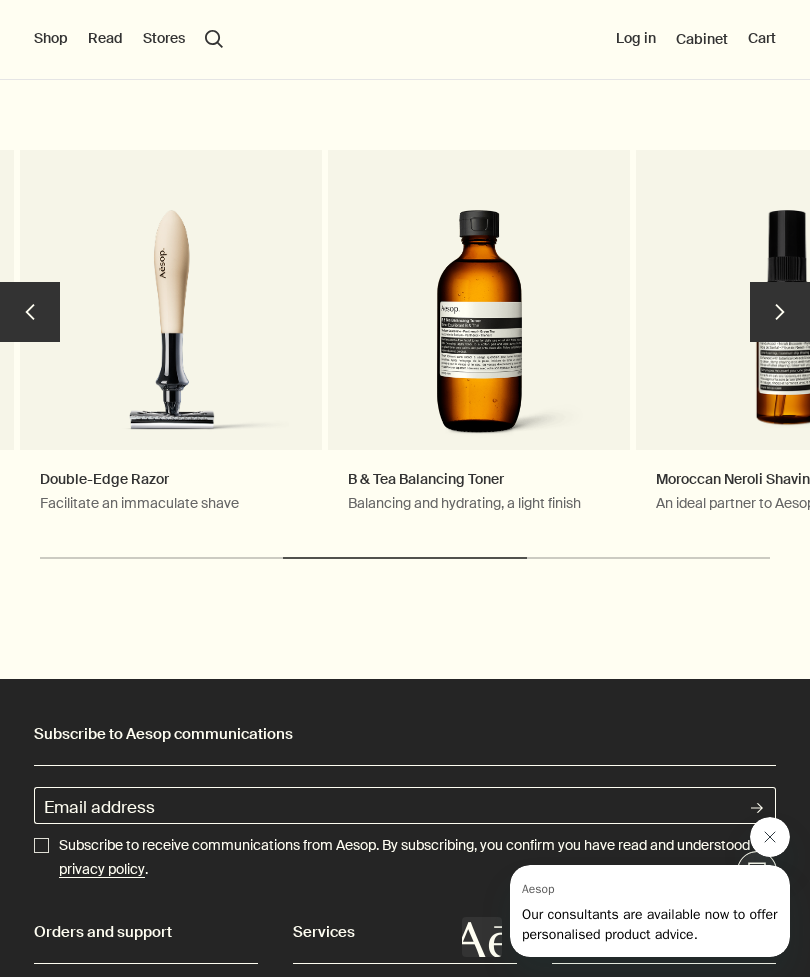 click on "chevron" at bounding box center (780, 312) 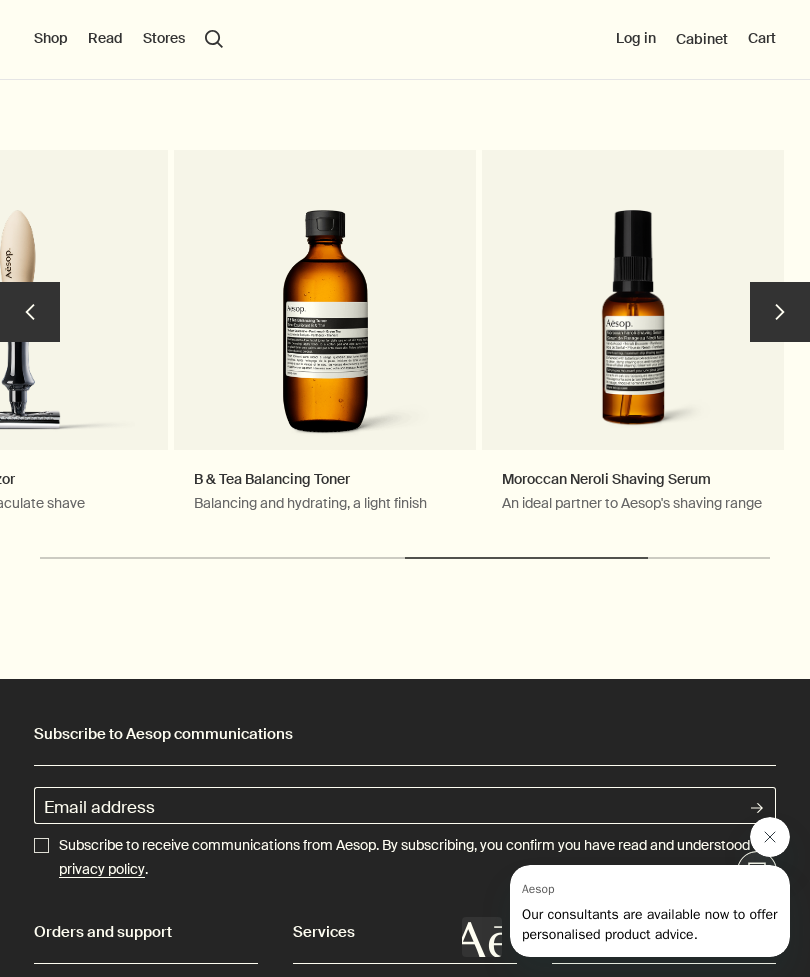 click on "chevron" at bounding box center [780, 312] 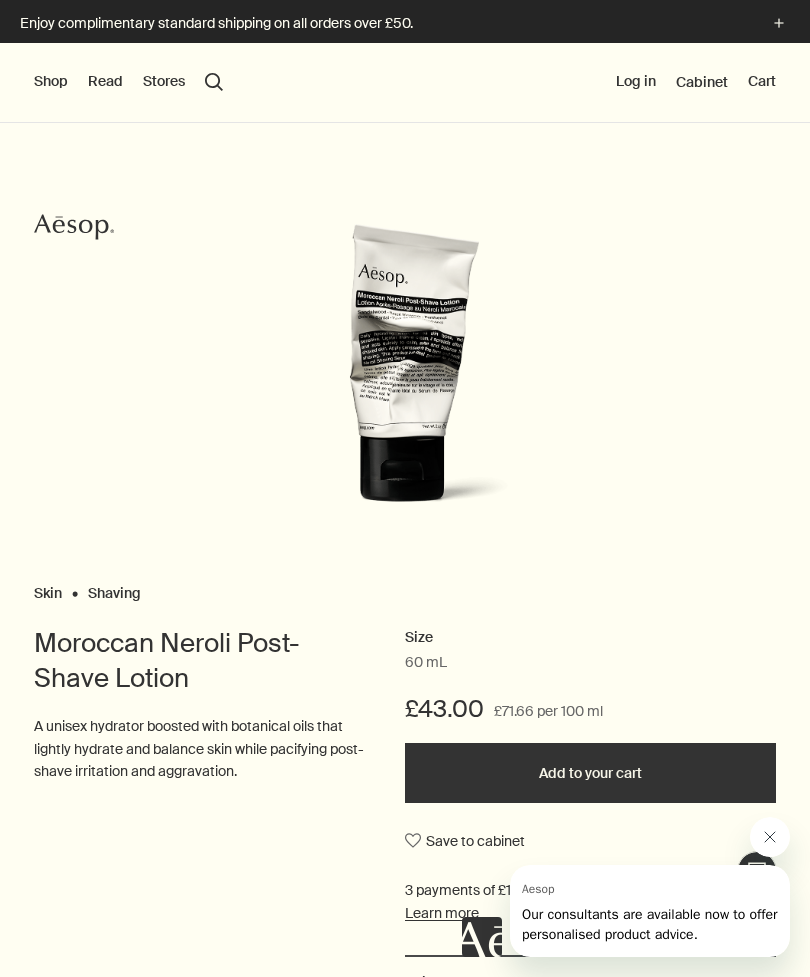scroll, scrollTop: 0, scrollLeft: 0, axis: both 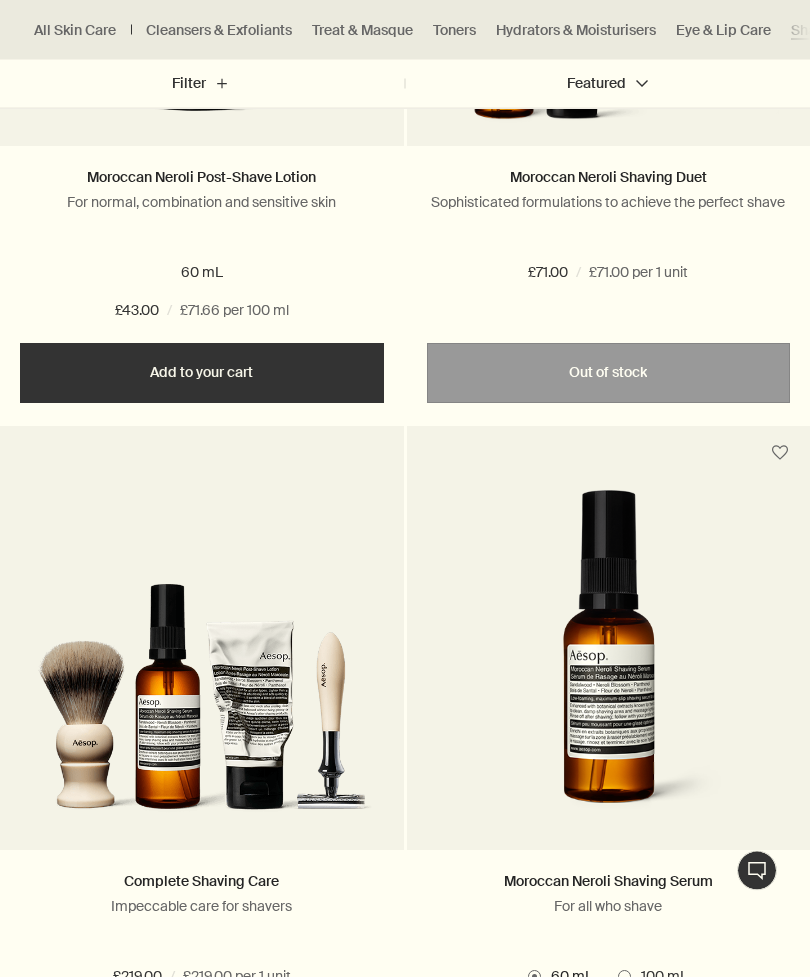 click on "Moroccan Neroli Shaving Serum" at bounding box center [608, 882] 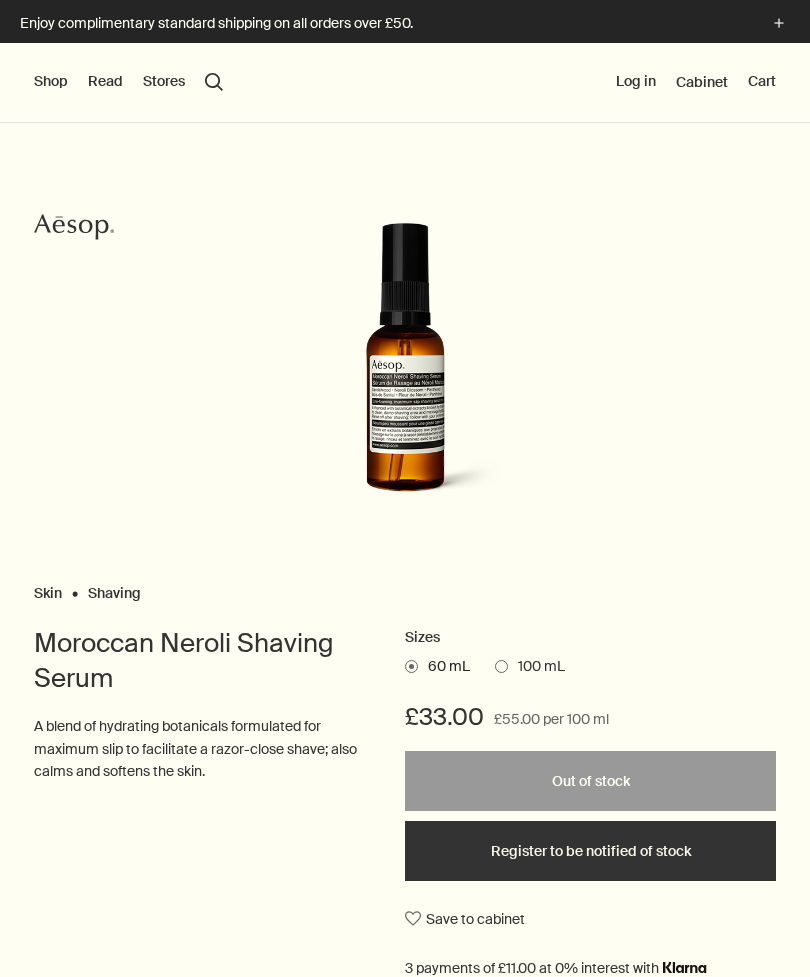 scroll, scrollTop: 0, scrollLeft: 0, axis: both 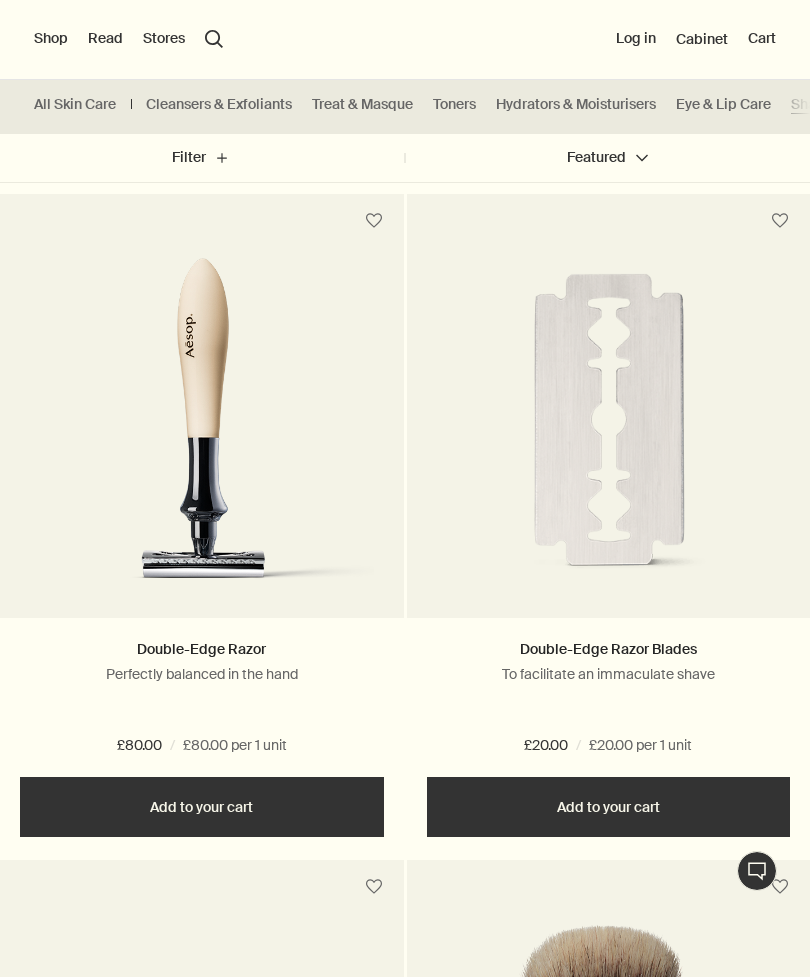 click on "Double-Edge Razor Blades" at bounding box center [608, 649] 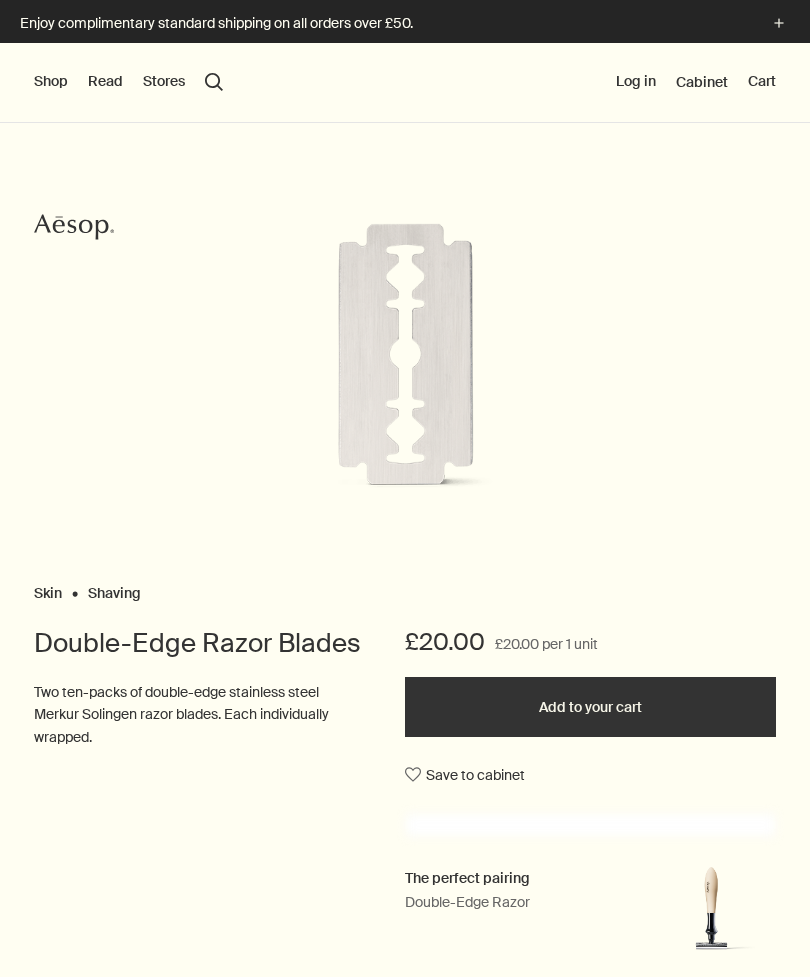 scroll, scrollTop: 0, scrollLeft: 0, axis: both 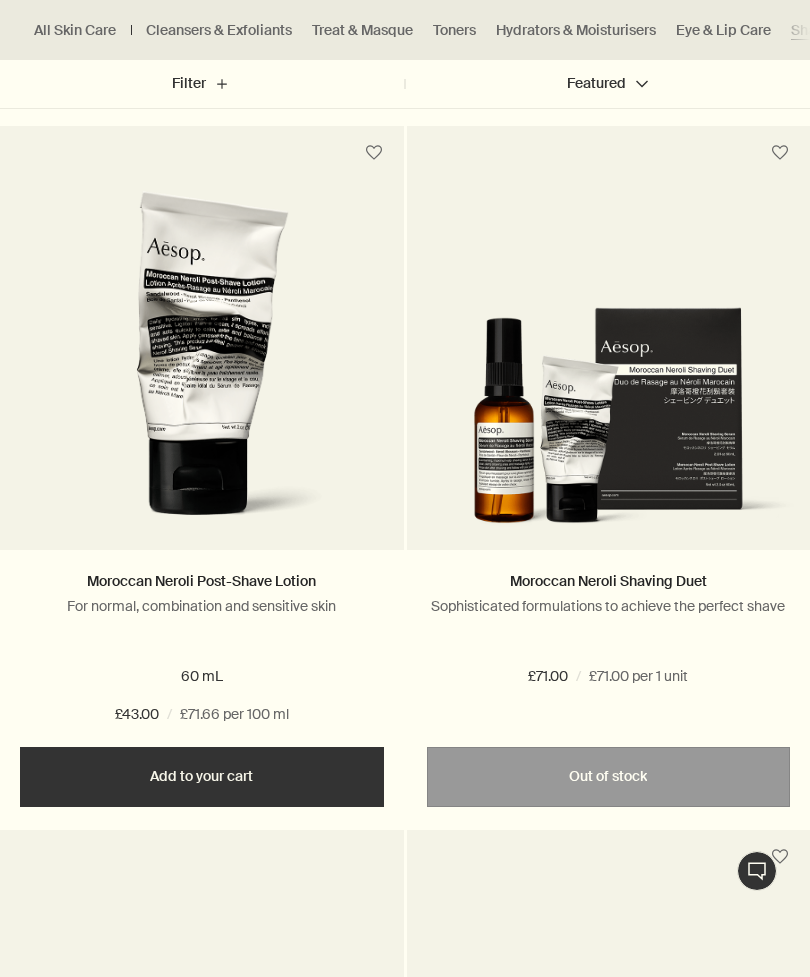 click on "Moroccan Neroli Shaving Duet" at bounding box center [608, 581] 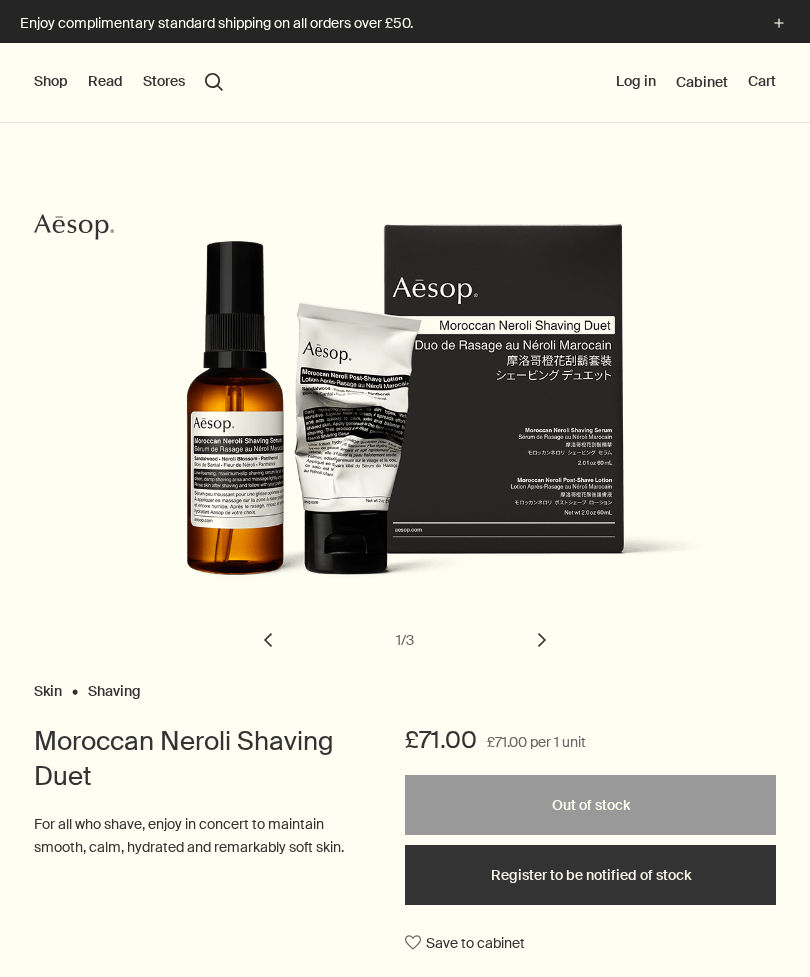 scroll, scrollTop: 0, scrollLeft: 0, axis: both 